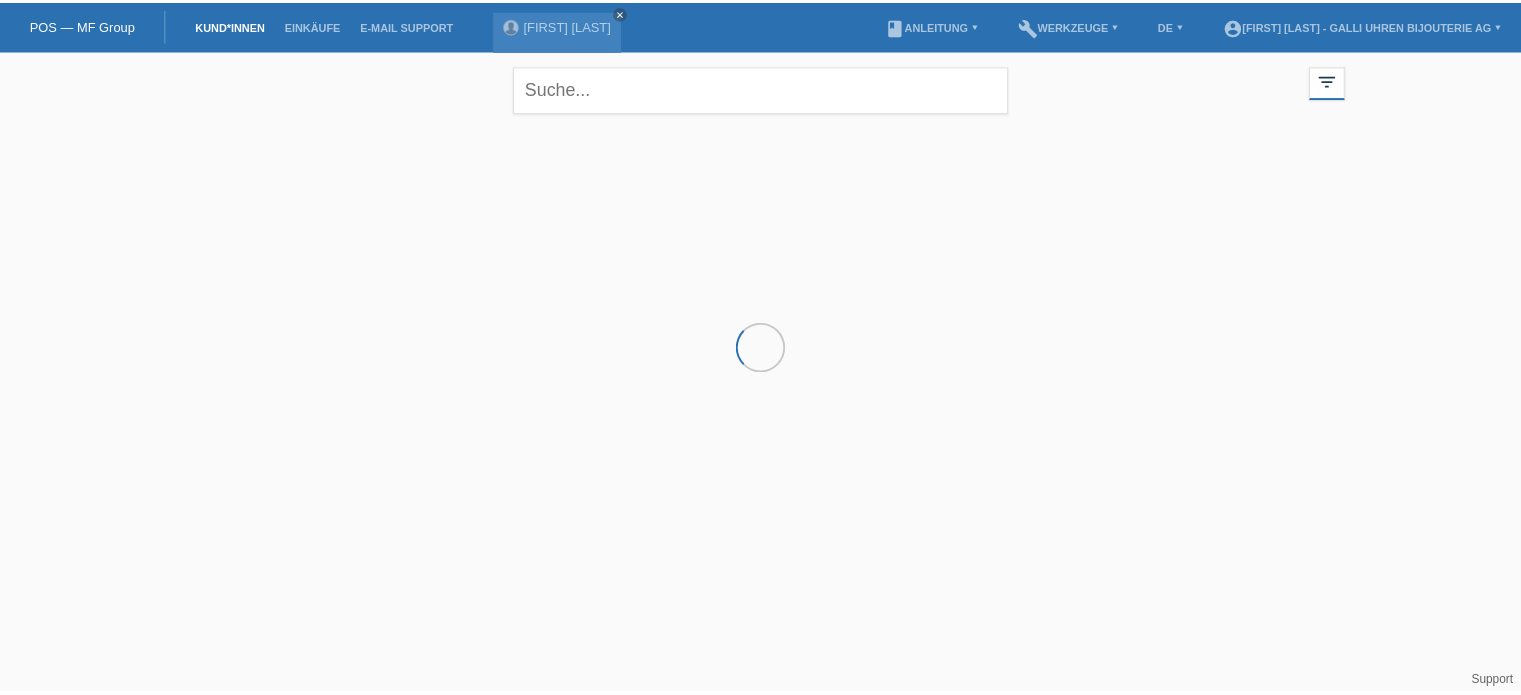 scroll, scrollTop: 0, scrollLeft: 0, axis: both 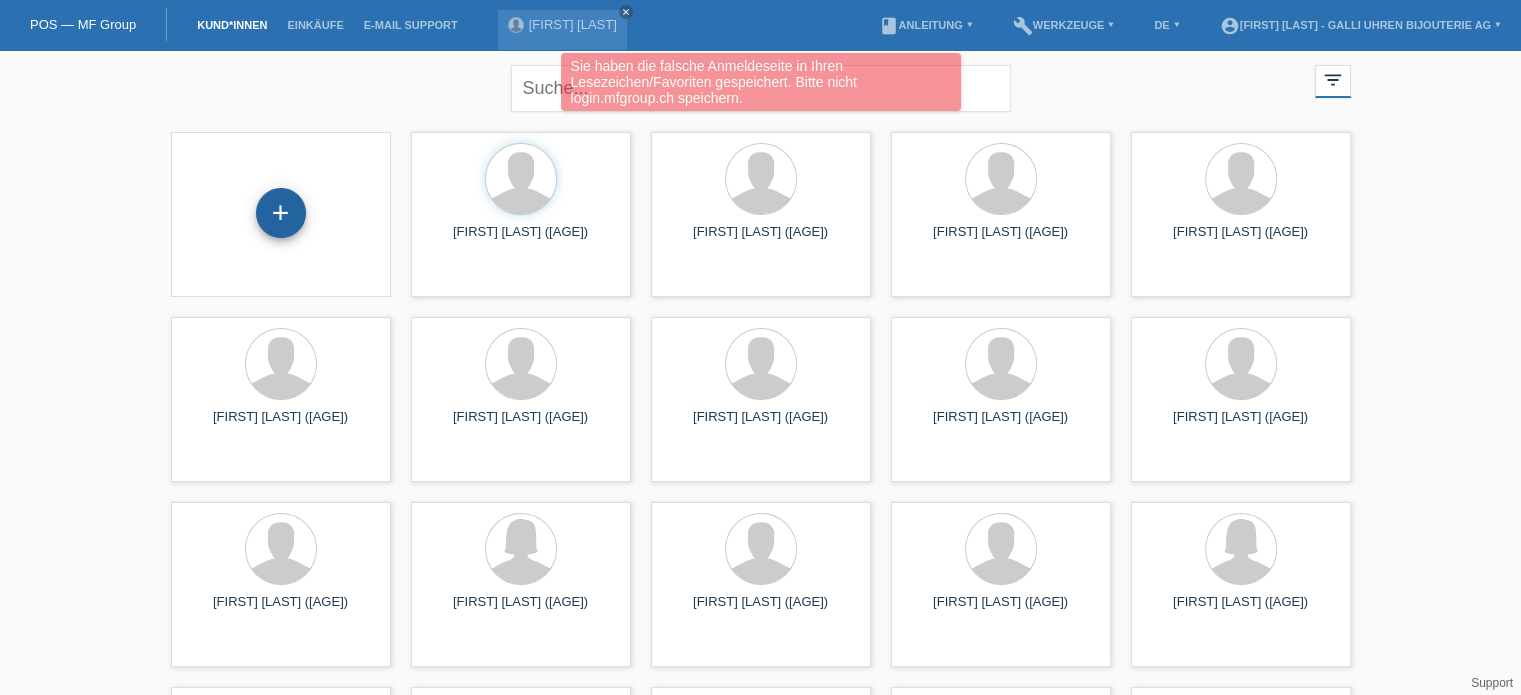 click on "+" at bounding box center (281, 213) 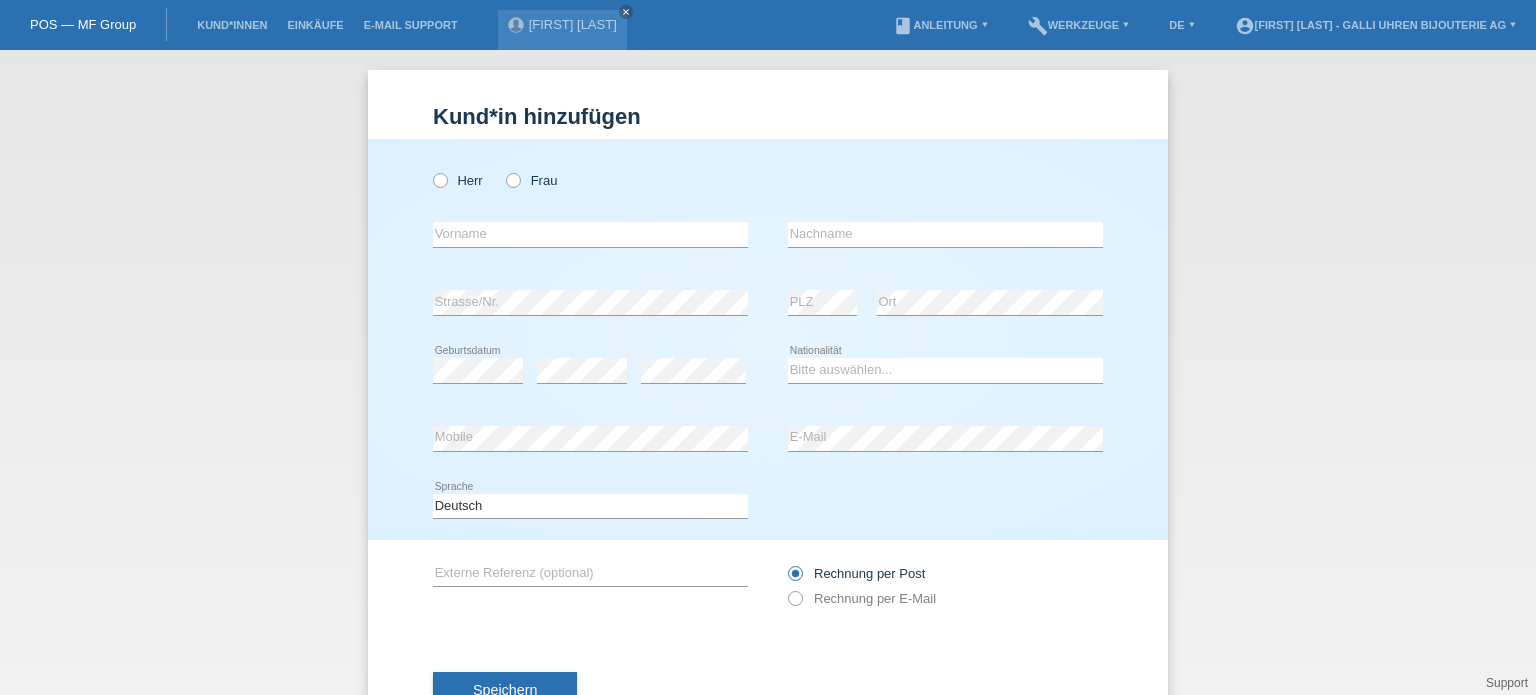 scroll, scrollTop: 0, scrollLeft: 0, axis: both 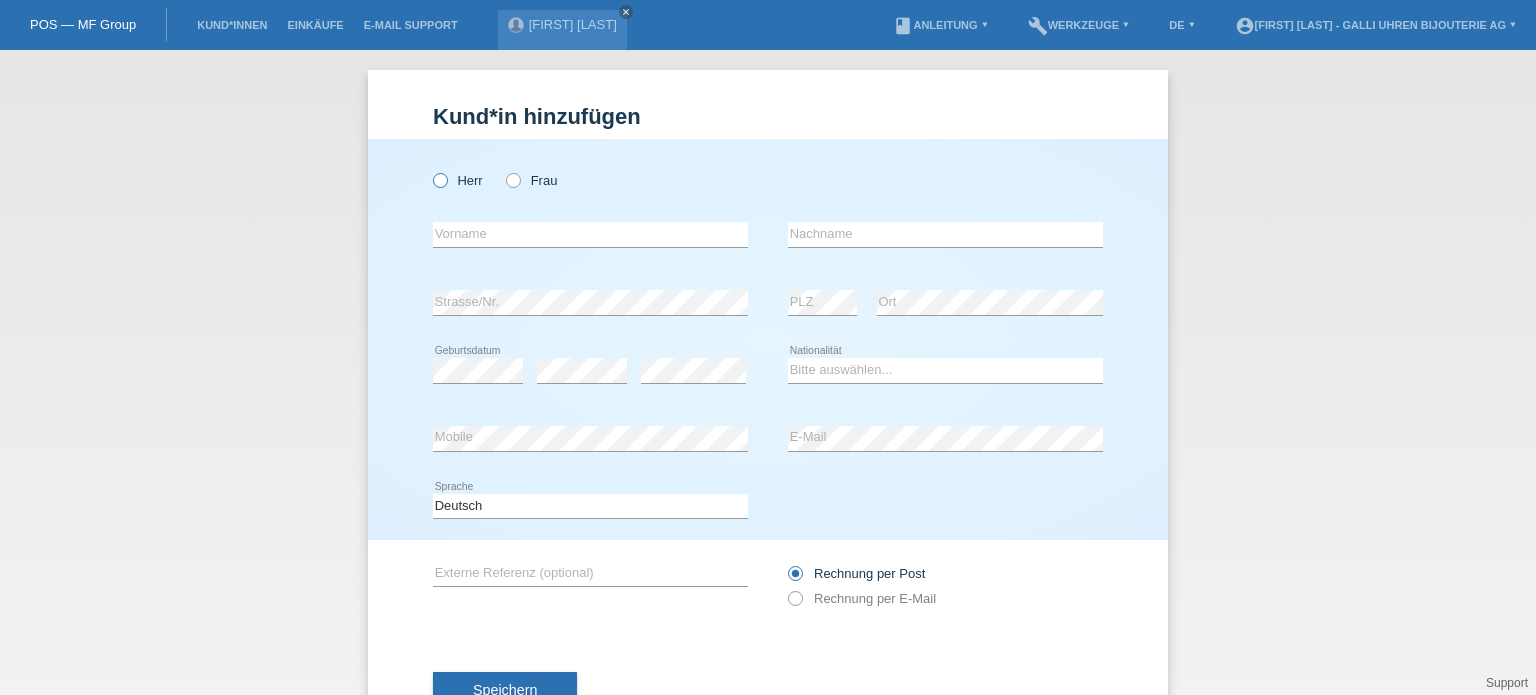 click on "Herr" at bounding box center (458, 180) 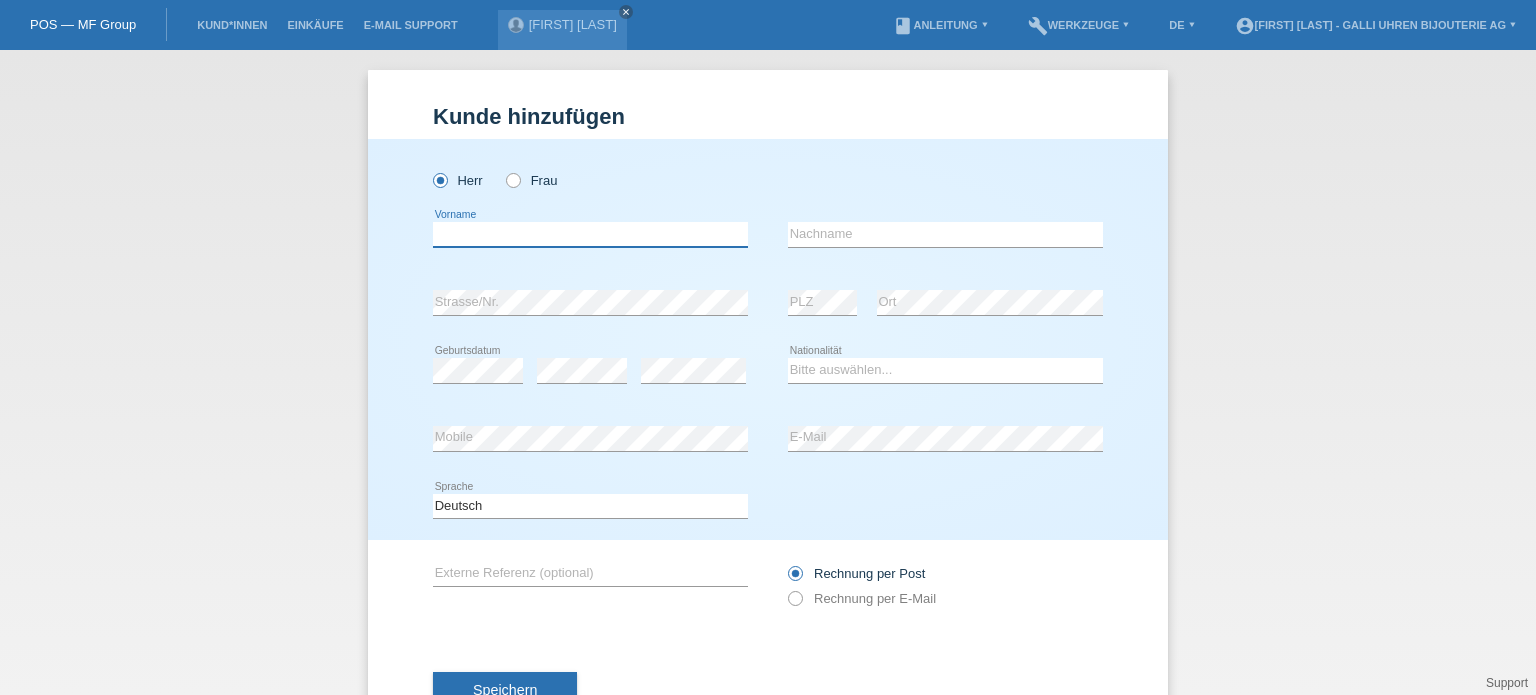 click at bounding box center (590, 234) 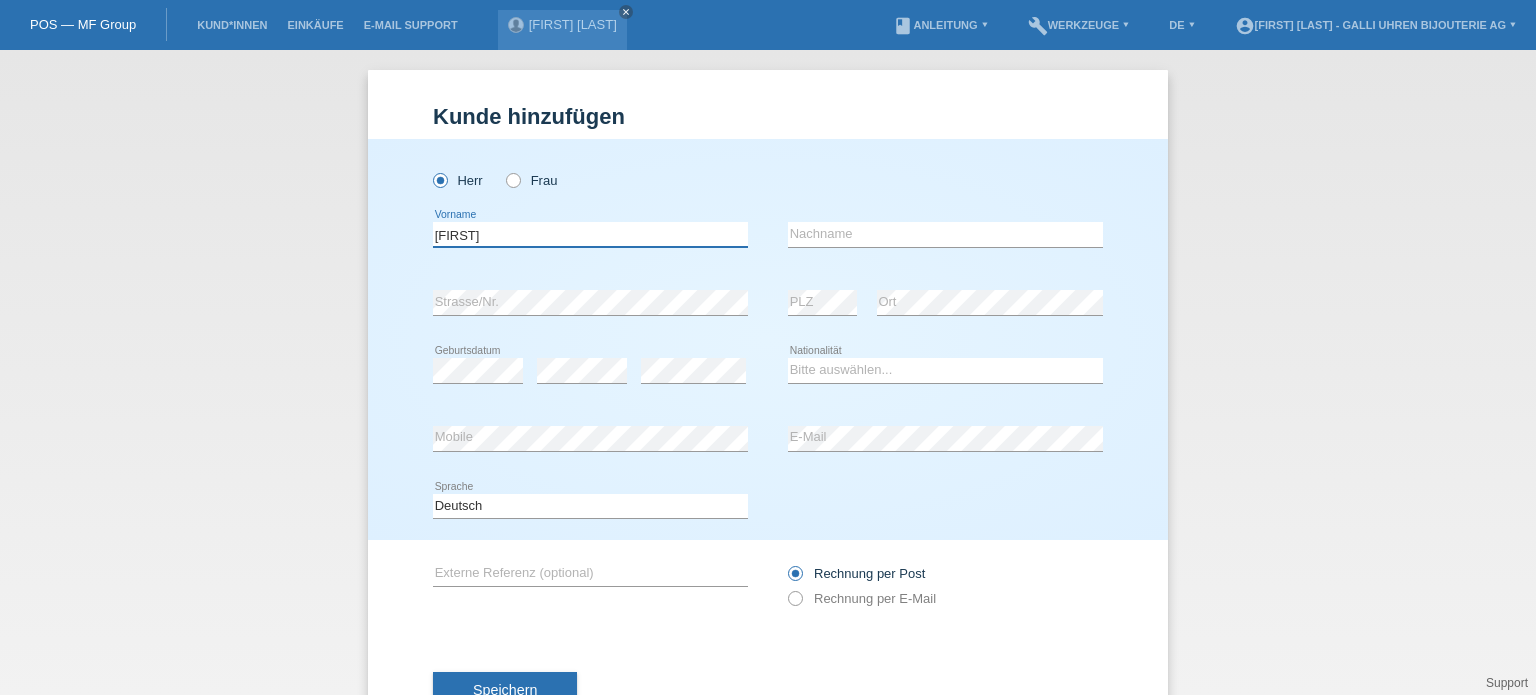 type on "[FIRST]" 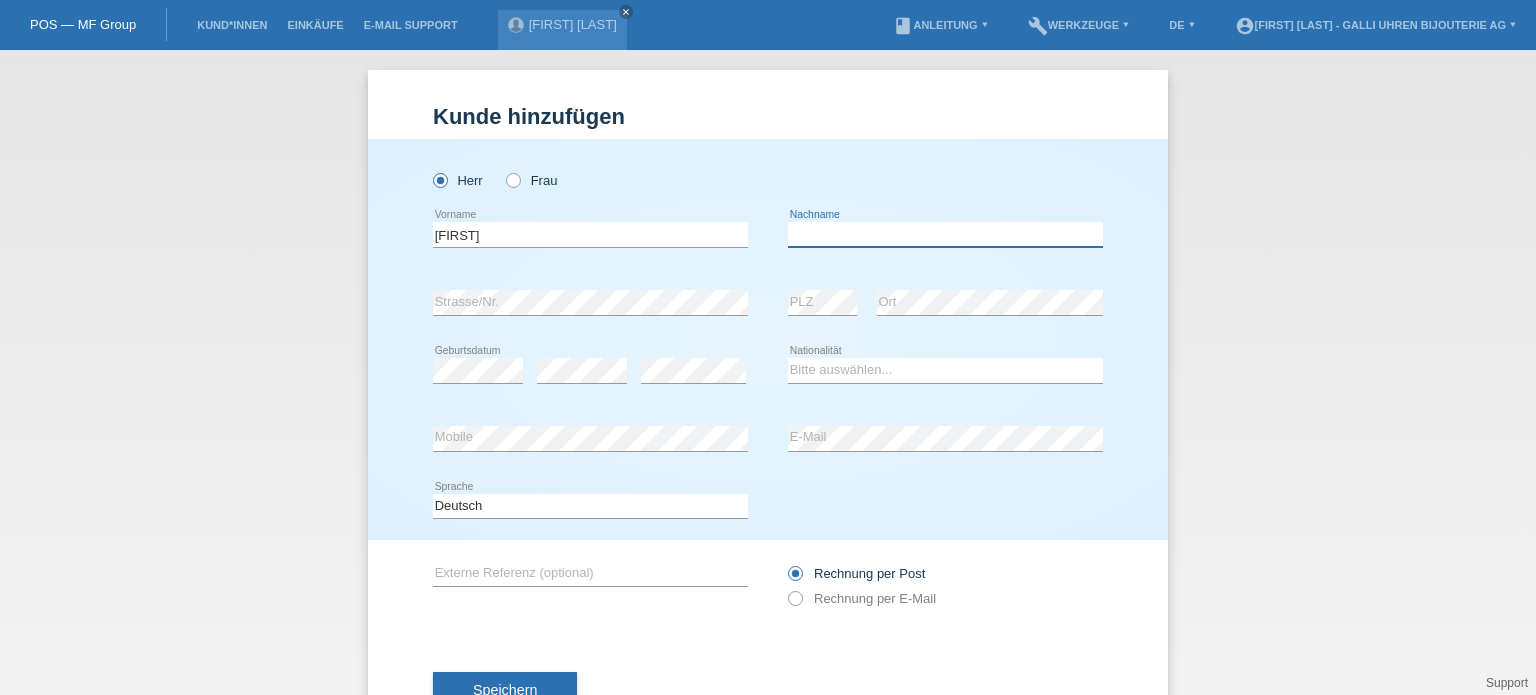 click at bounding box center (945, 234) 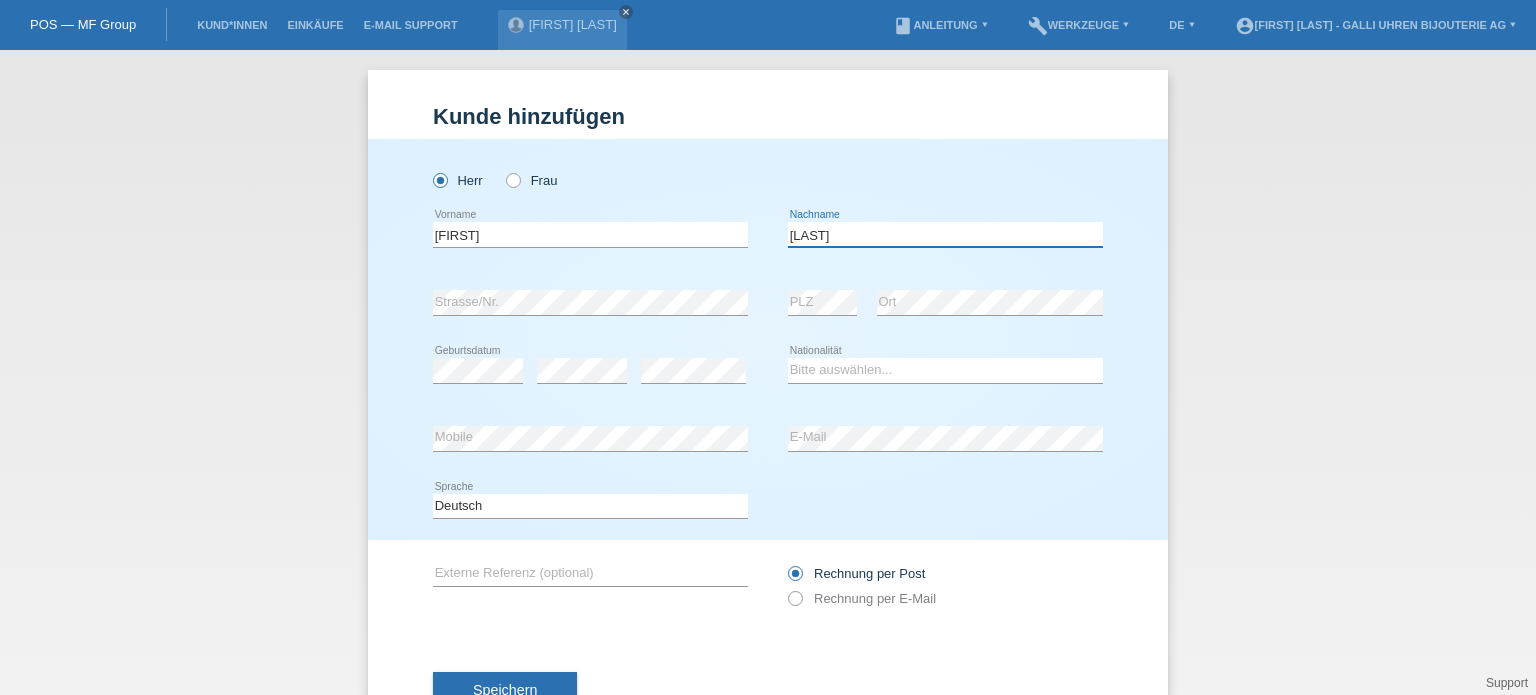type on "[LAST]" 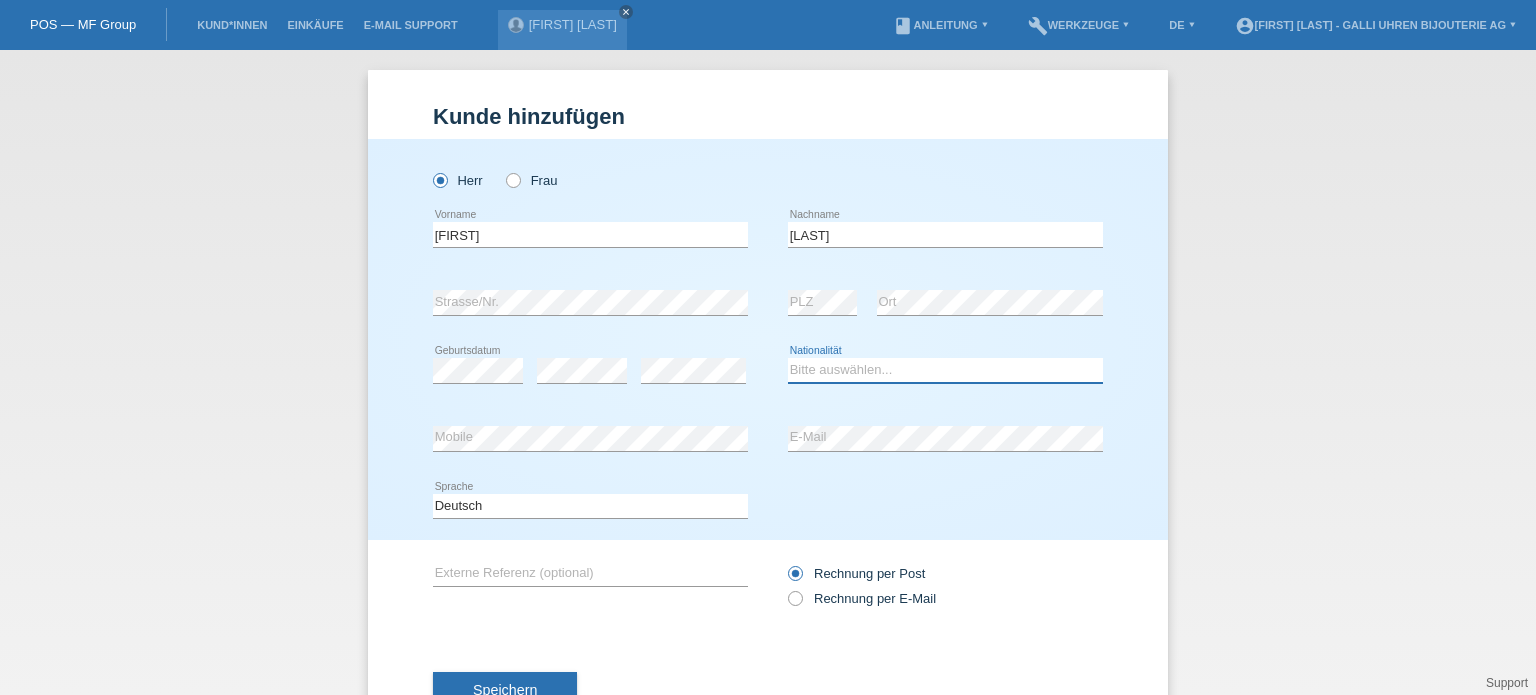 click on "Bitte auswählen...
Schweiz
Deutschland
Liechtenstein
Österreich
------------
Afghanistan
Ägypten
Åland
Albanien
Algerien" at bounding box center (945, 370) 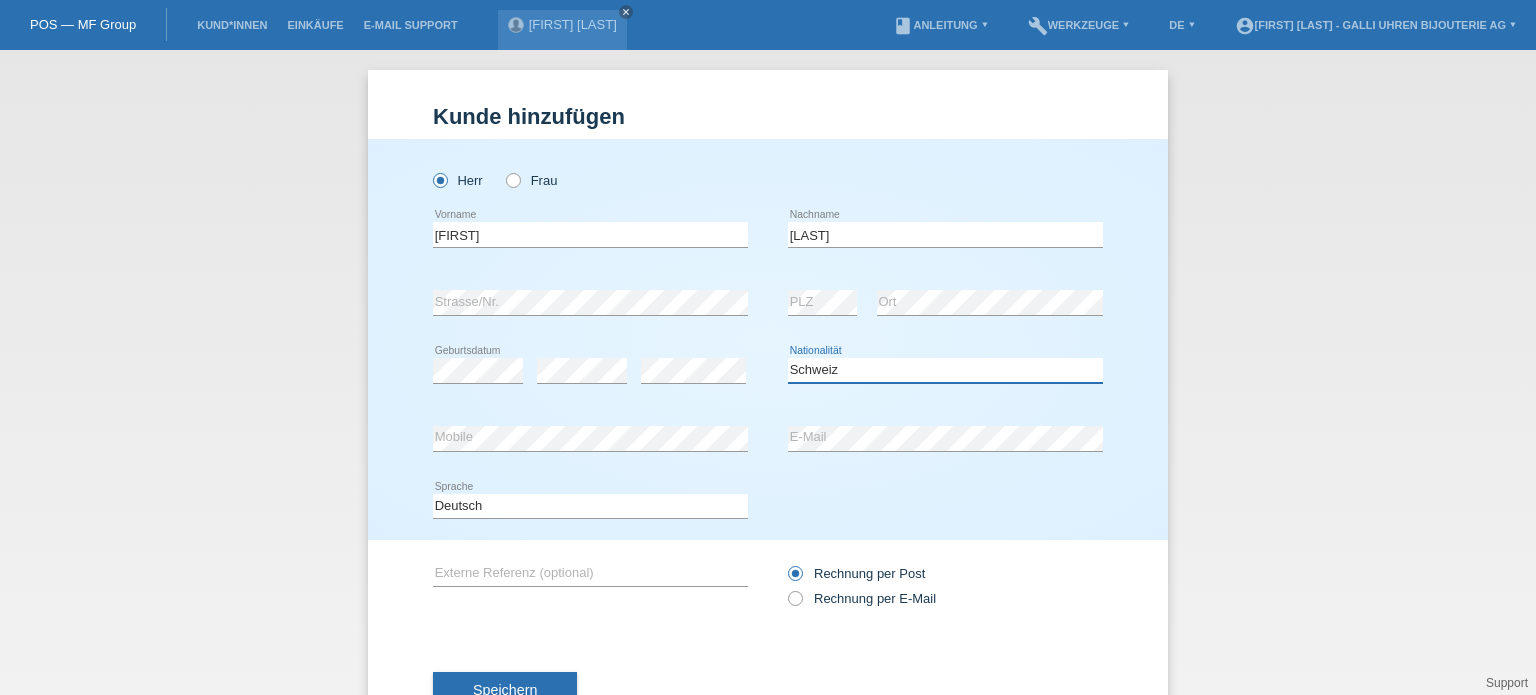 click on "Bitte auswählen...
Schweiz
Deutschland
Liechtenstein
Österreich
------------
Afghanistan
Ägypten
Åland
Albanien
Algerien" at bounding box center [945, 370] 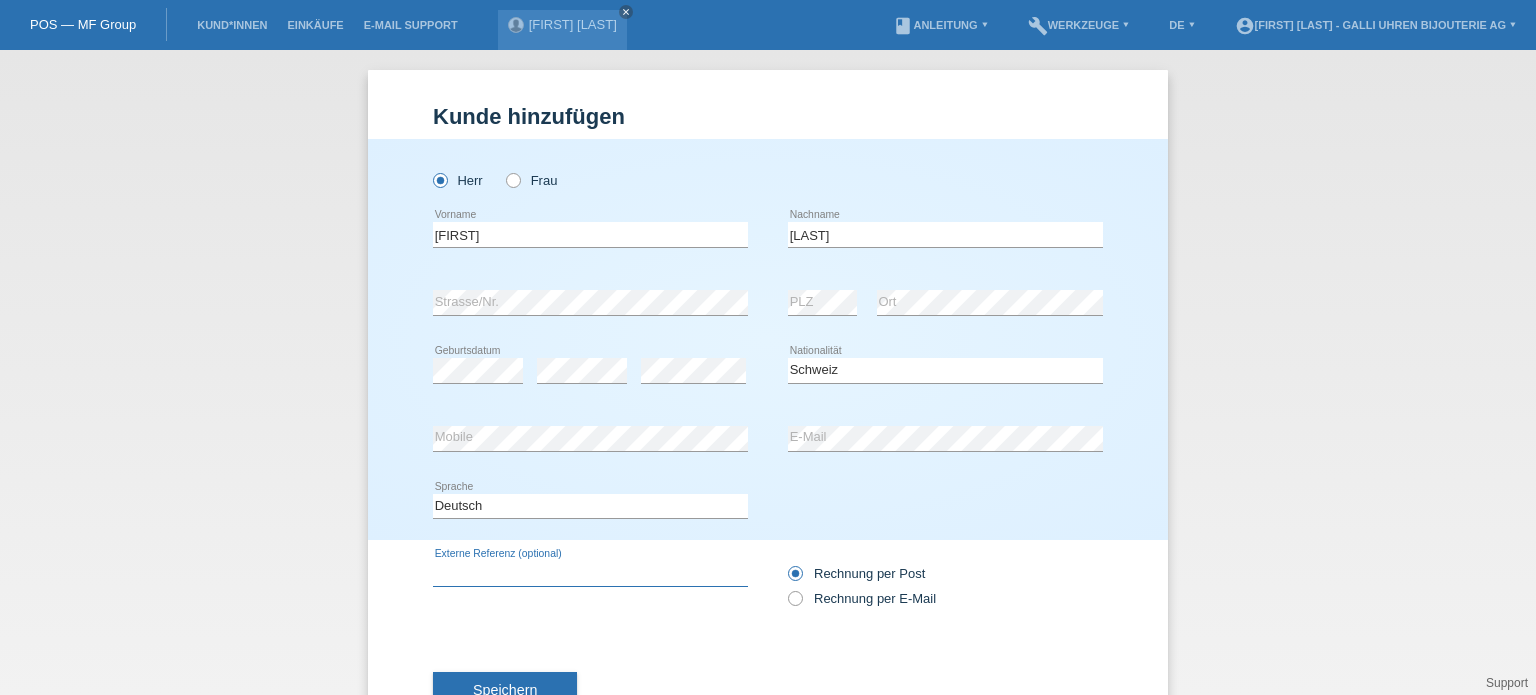 click at bounding box center (590, 573) 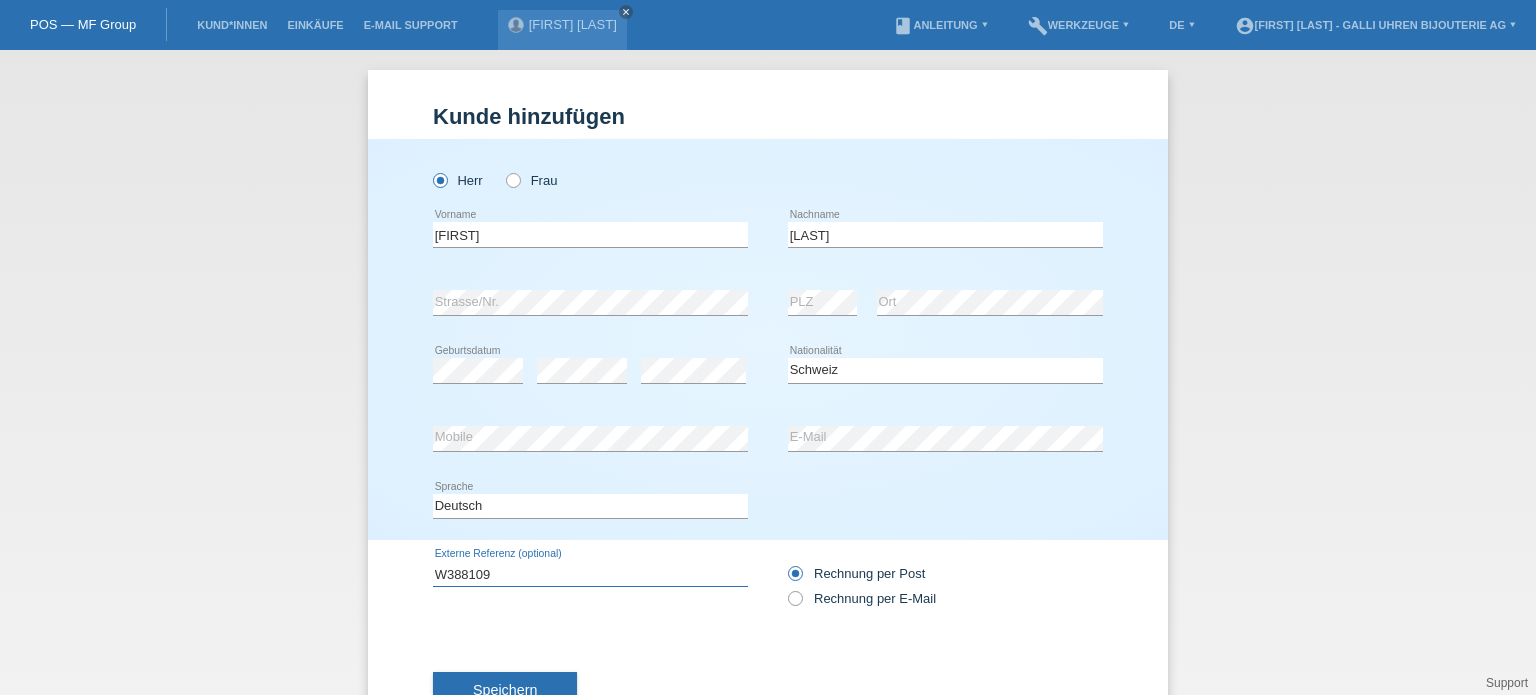 click on "W388109" at bounding box center [590, 573] 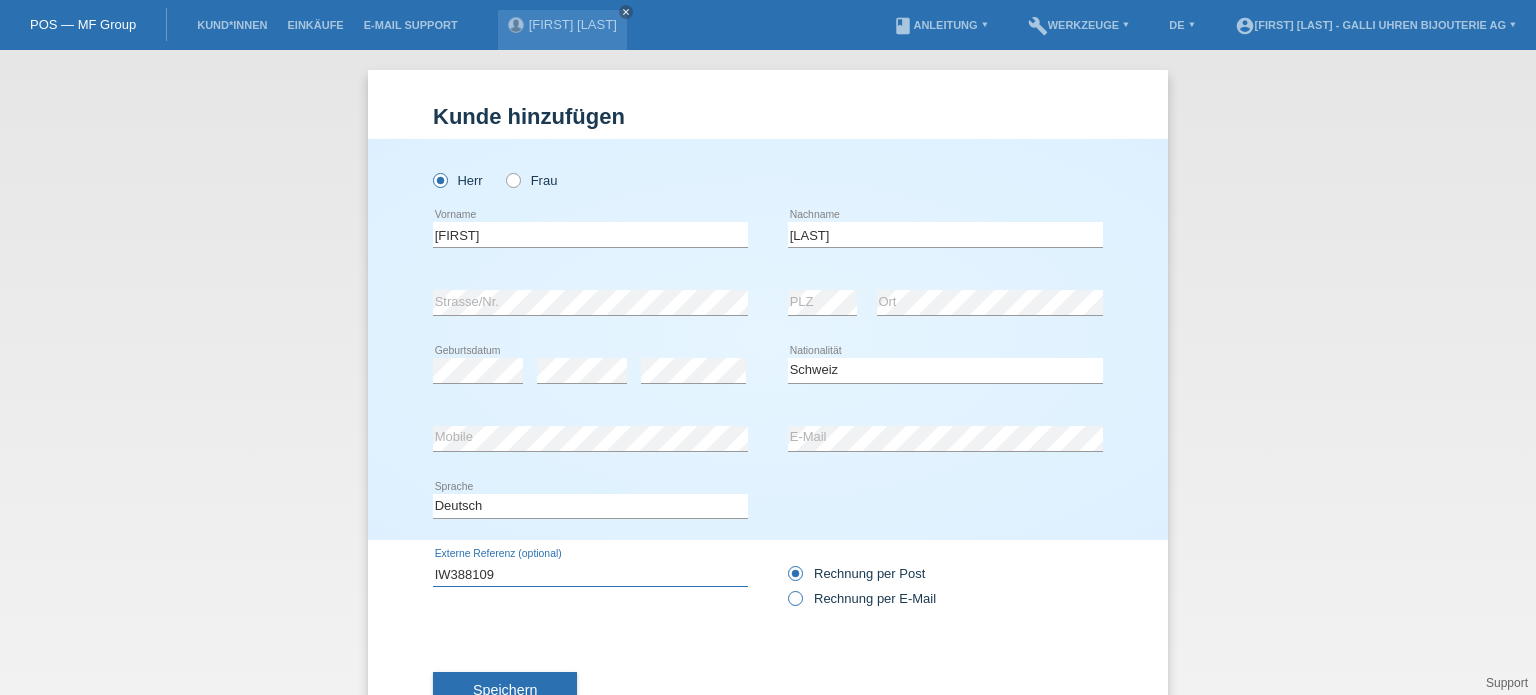 type on "[NUMBER]" 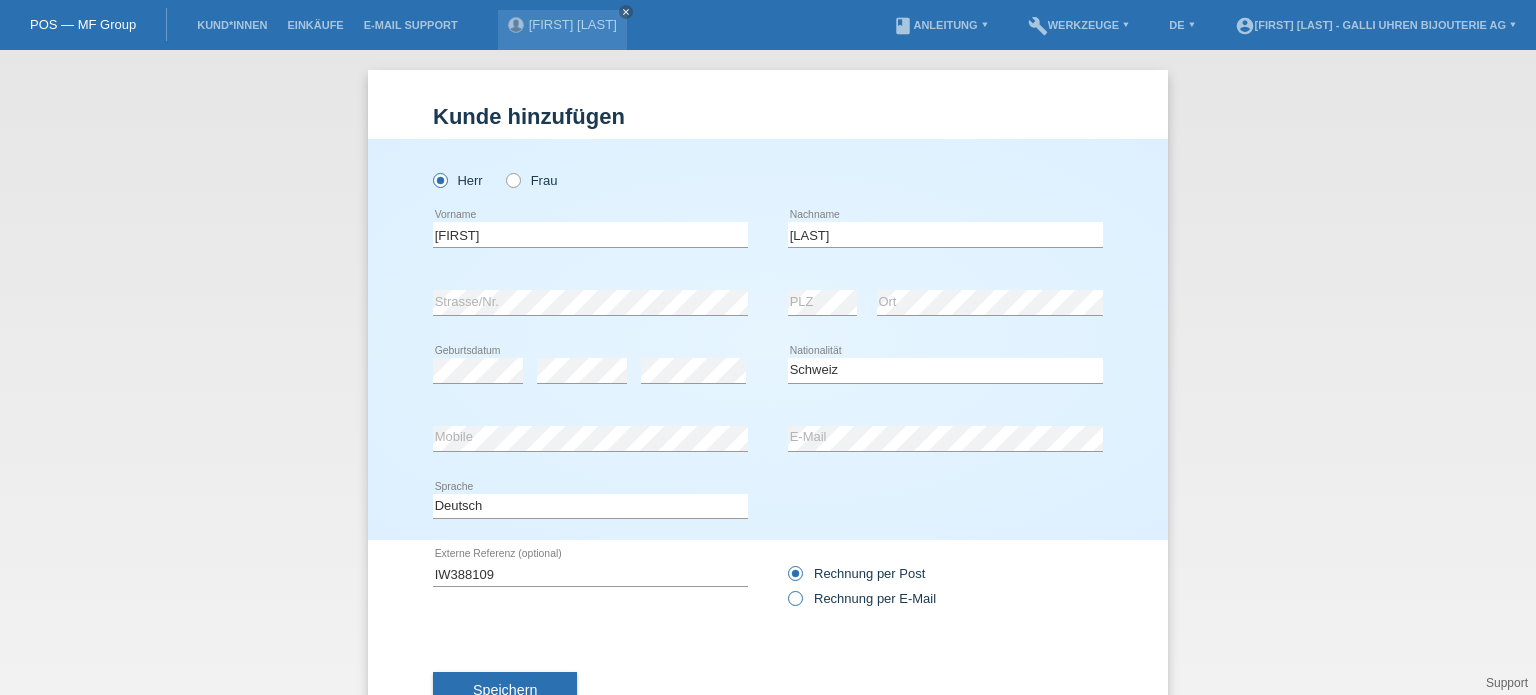 click on "Rechnung per E-Mail" at bounding box center [862, 598] 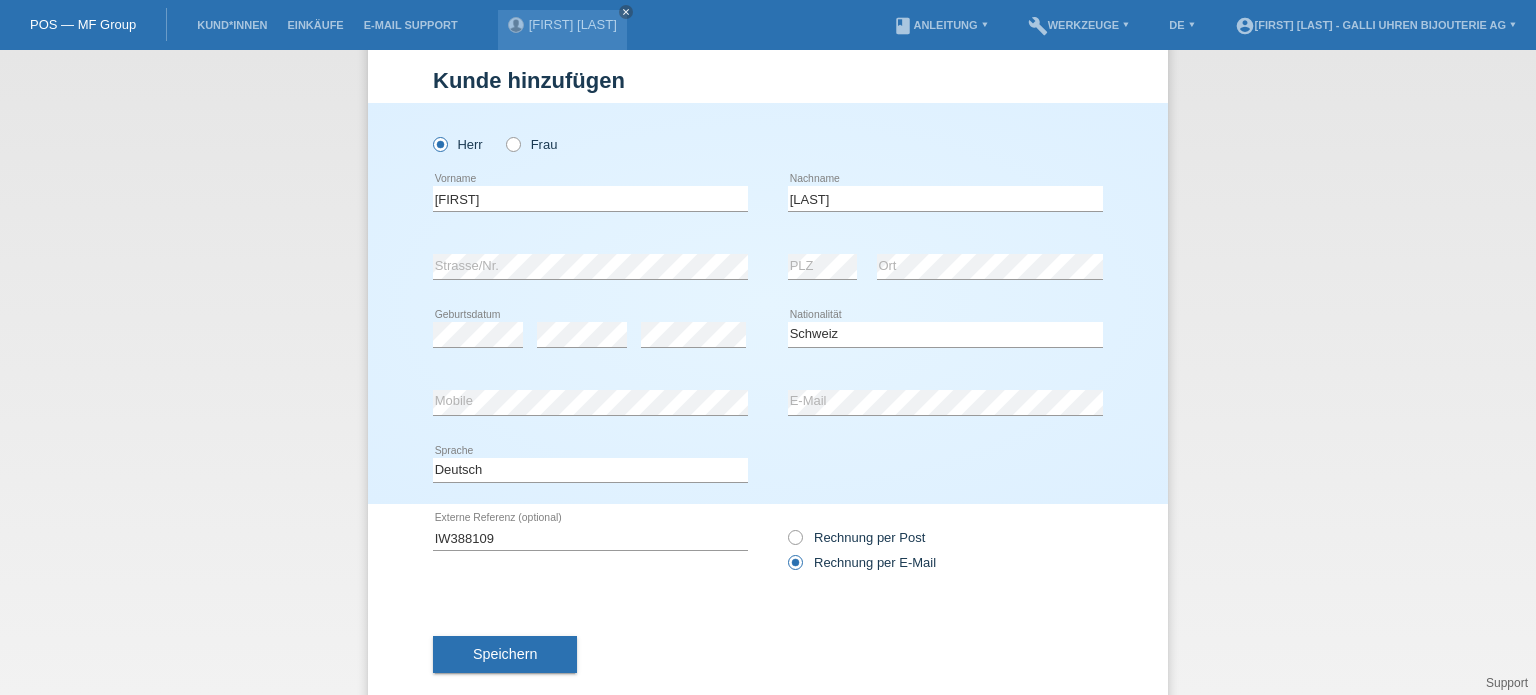 scroll, scrollTop: 72, scrollLeft: 0, axis: vertical 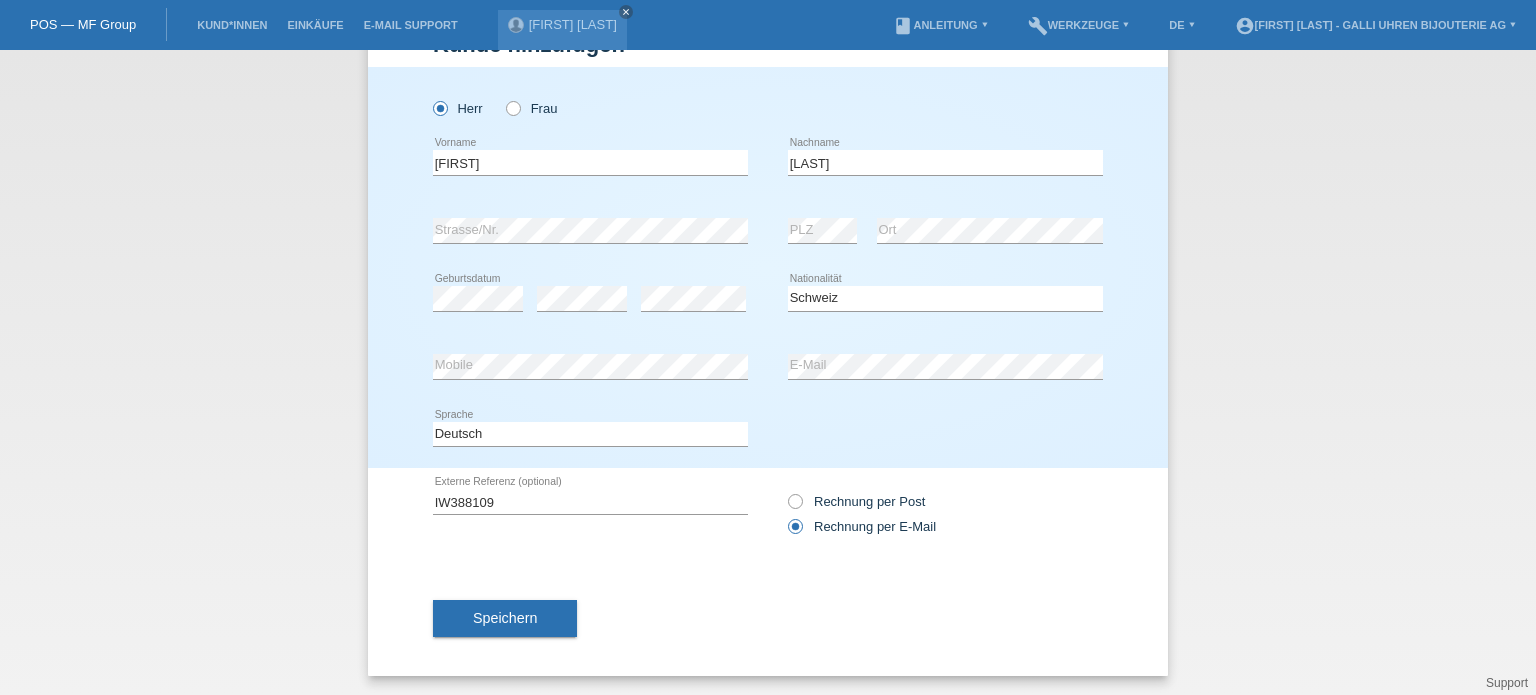 click on "Speichern" at bounding box center [505, 619] 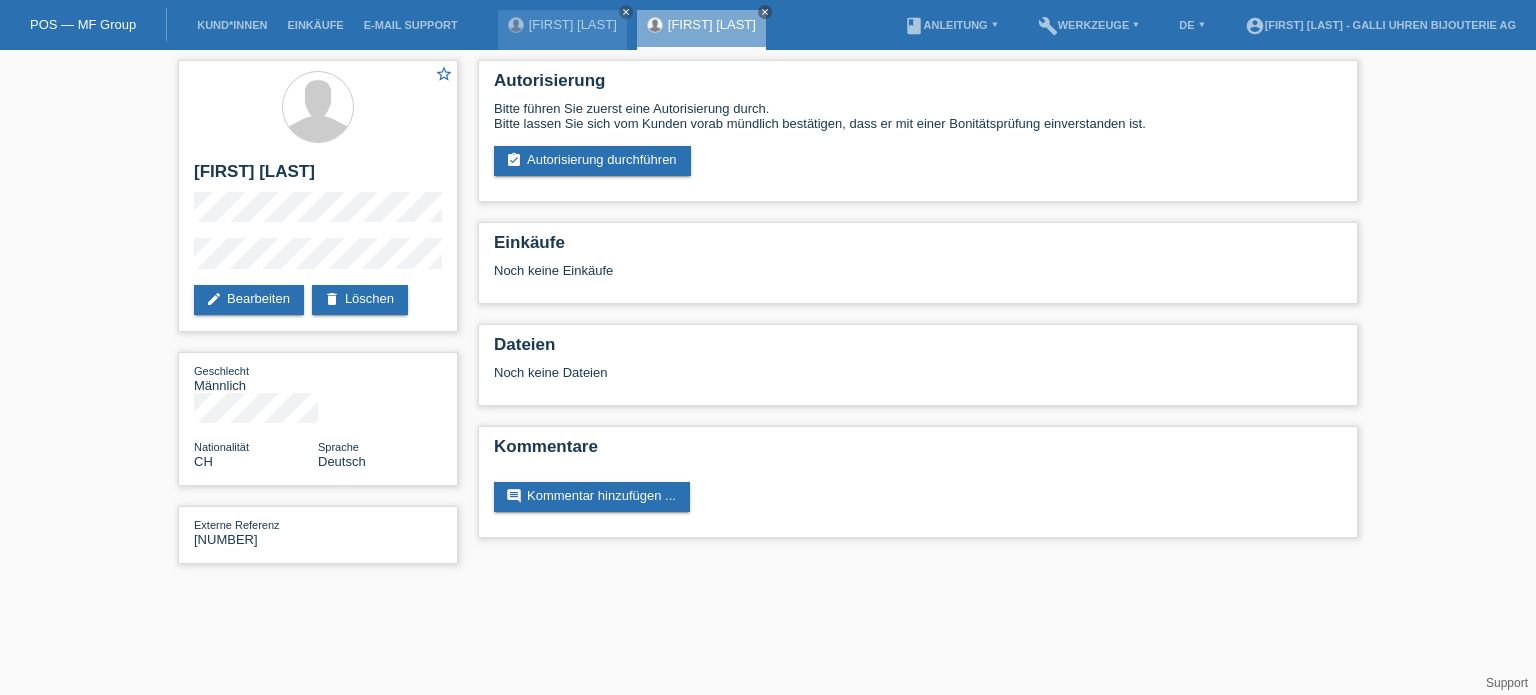 scroll, scrollTop: 0, scrollLeft: 0, axis: both 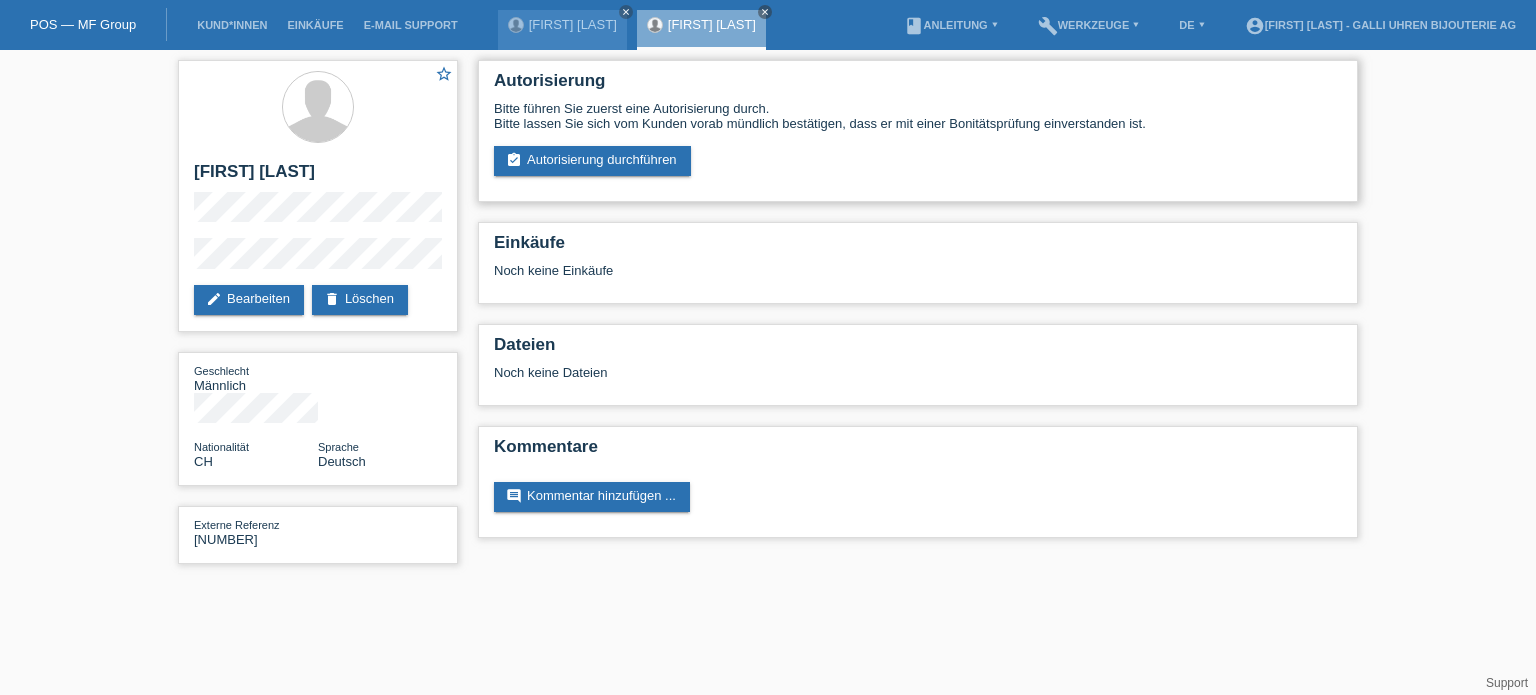 click on "Bitte führen Sie zuerst eine Autorisierung durch.
Bitte lassen Sie sich vom Kunden vorab mündlich bestätigen, dass er mit einer Bonitätsprüfung einverstanden ist.
assignment_turned_in  Autorisierung durchführen" at bounding box center (918, 138) 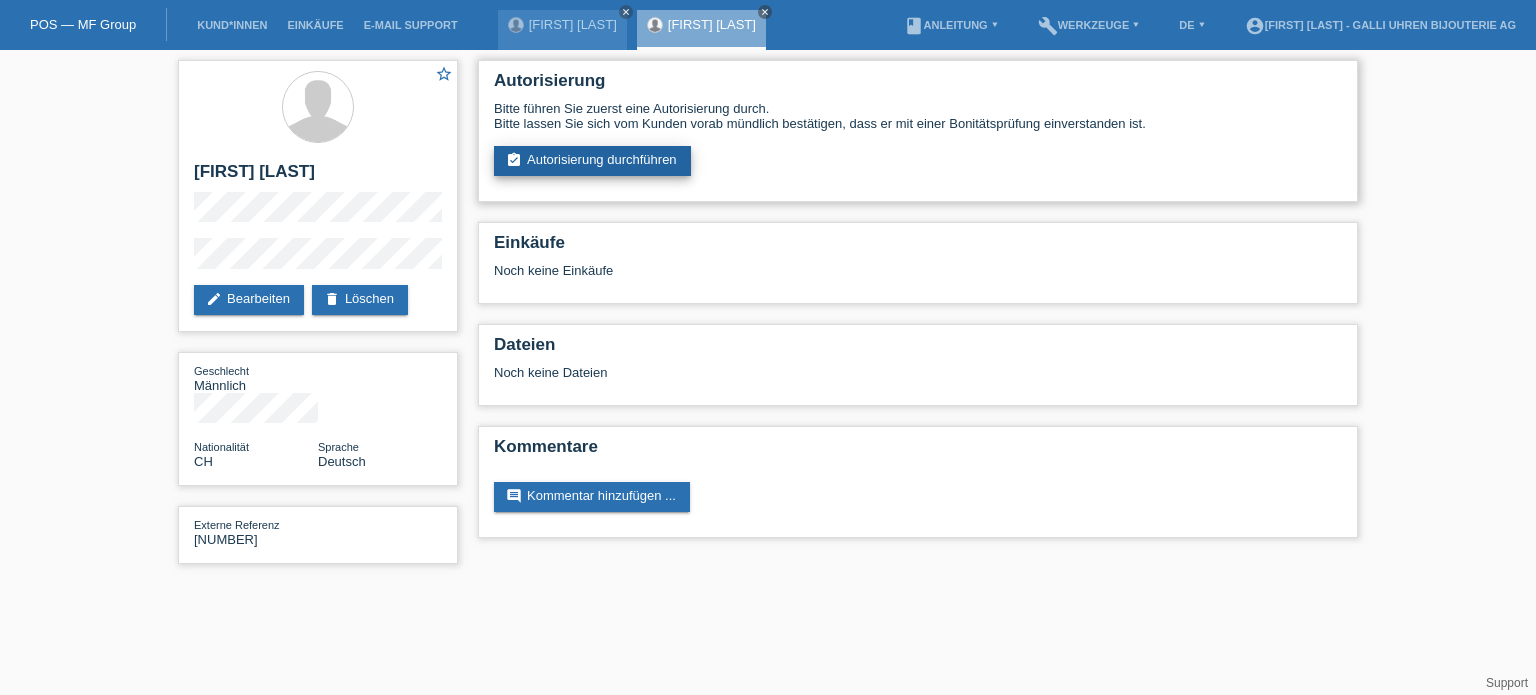 click on "assignment_turned_in  Autorisierung durchführen" at bounding box center [592, 161] 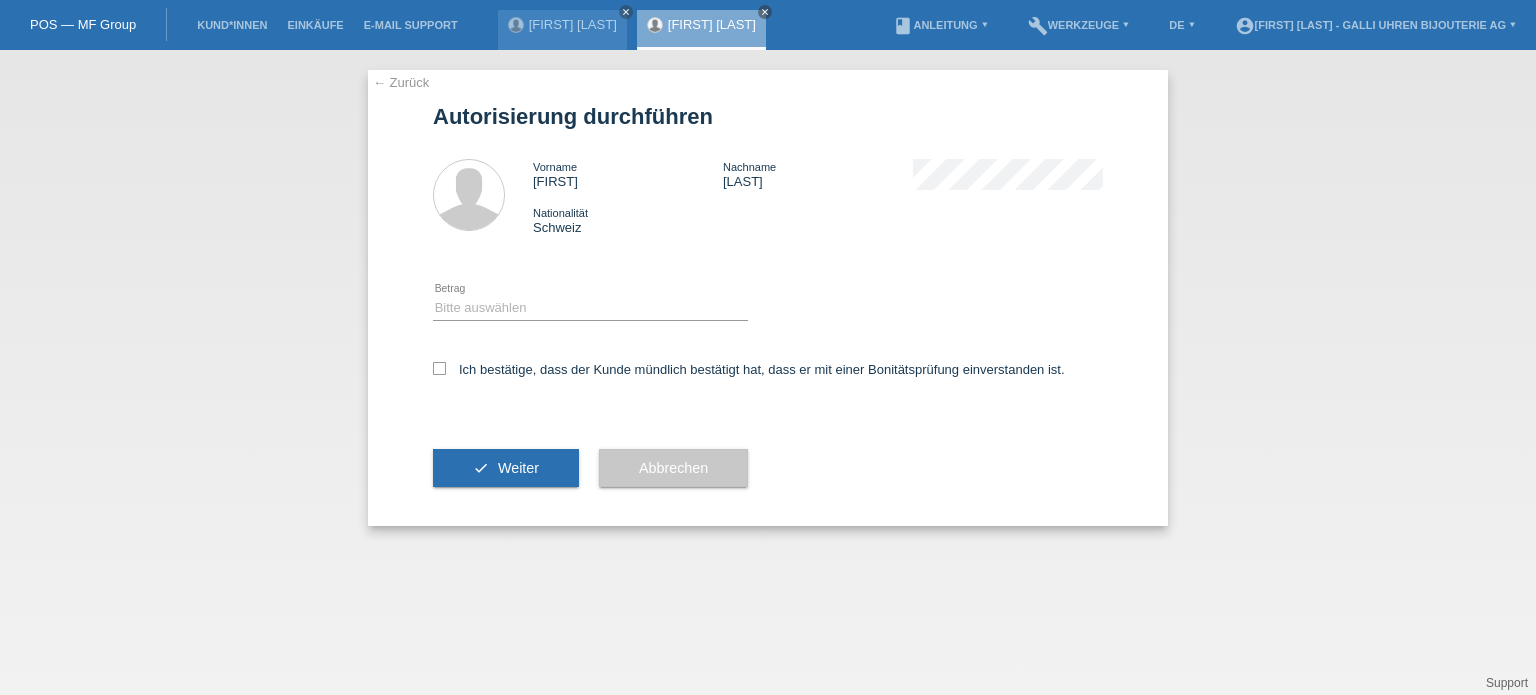 scroll, scrollTop: 0, scrollLeft: 0, axis: both 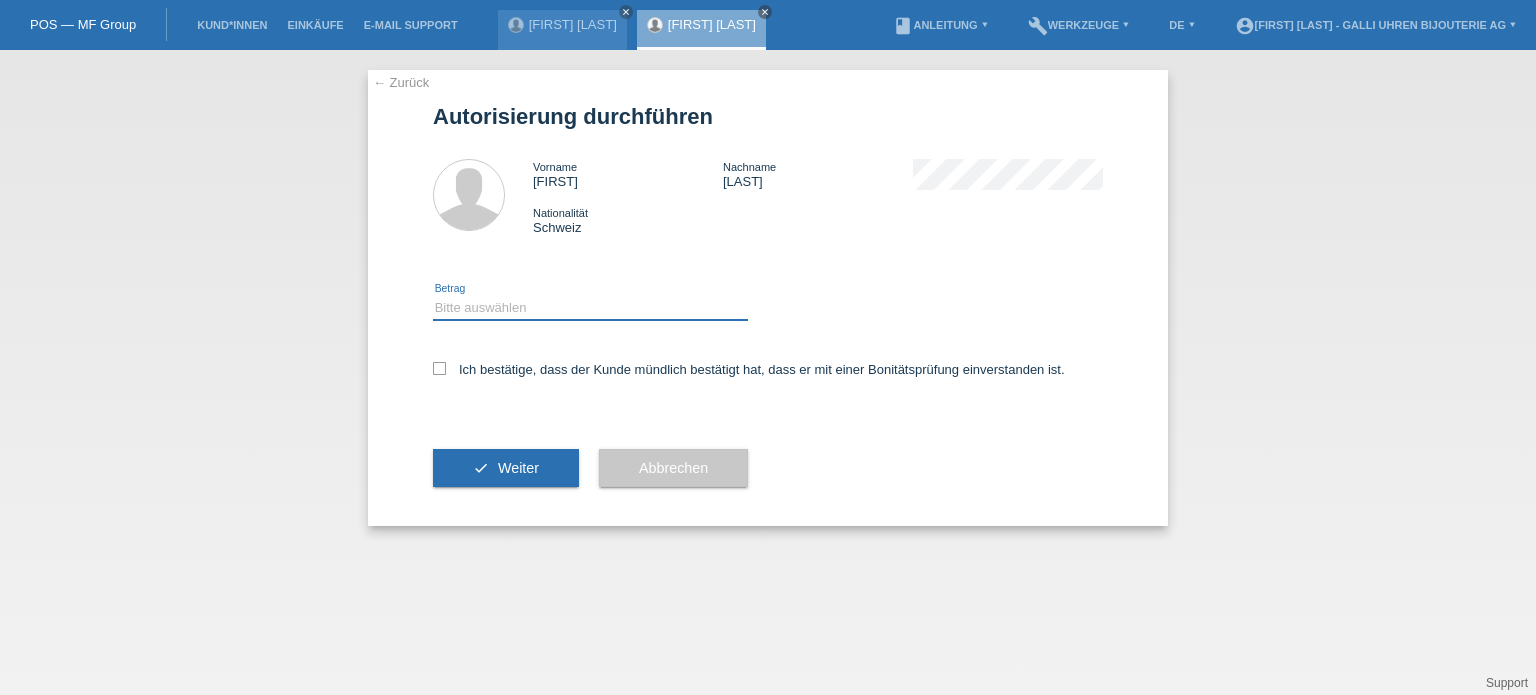 click on "Bitte auswählen
CHF 1.00 - CHF 499.00
CHF 500.00 - CHF 1'999.00
CHF 2'000.00 - CHF 12'000.00" at bounding box center (590, 308) 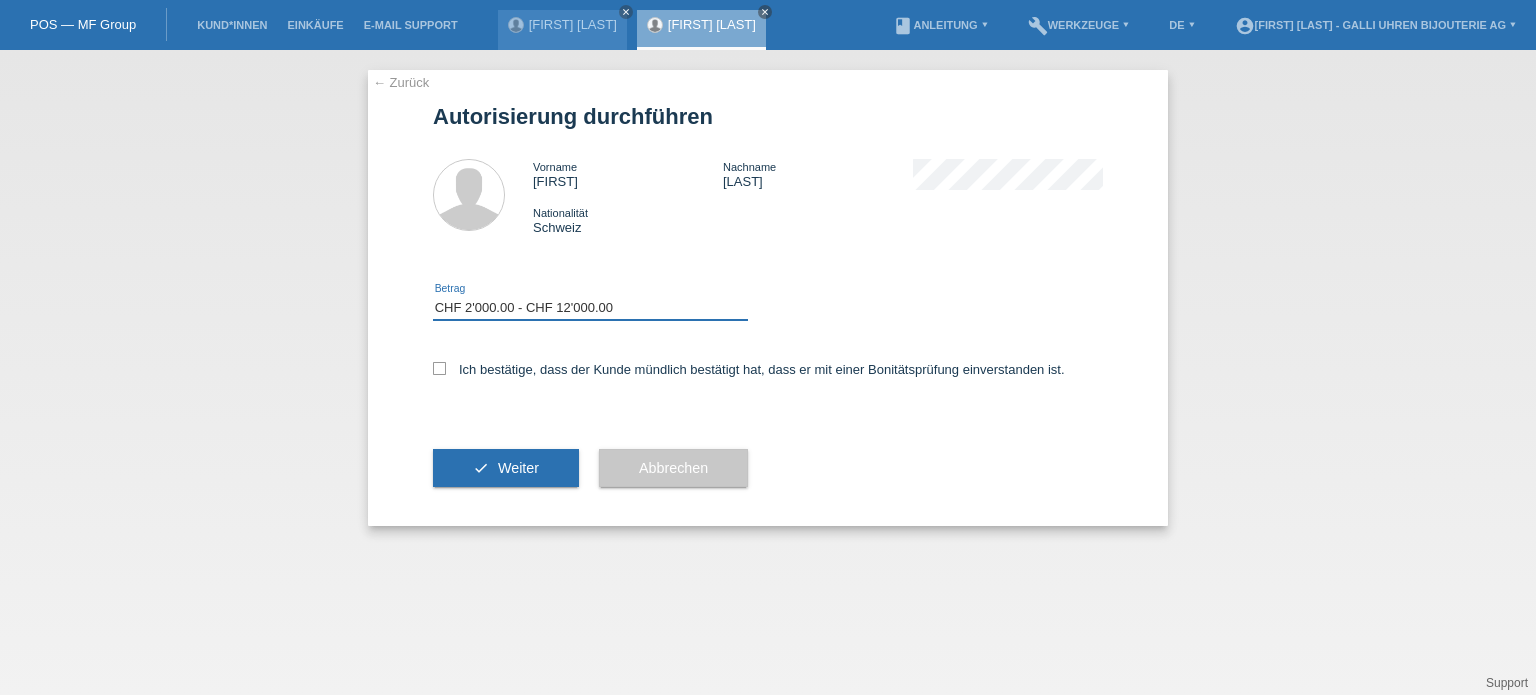 click on "Bitte auswählen
CHF 1.00 - CHF 499.00
CHF 500.00 - CHF 1'999.00
CHF 2'000.00 - CHF 12'000.00" at bounding box center (590, 308) 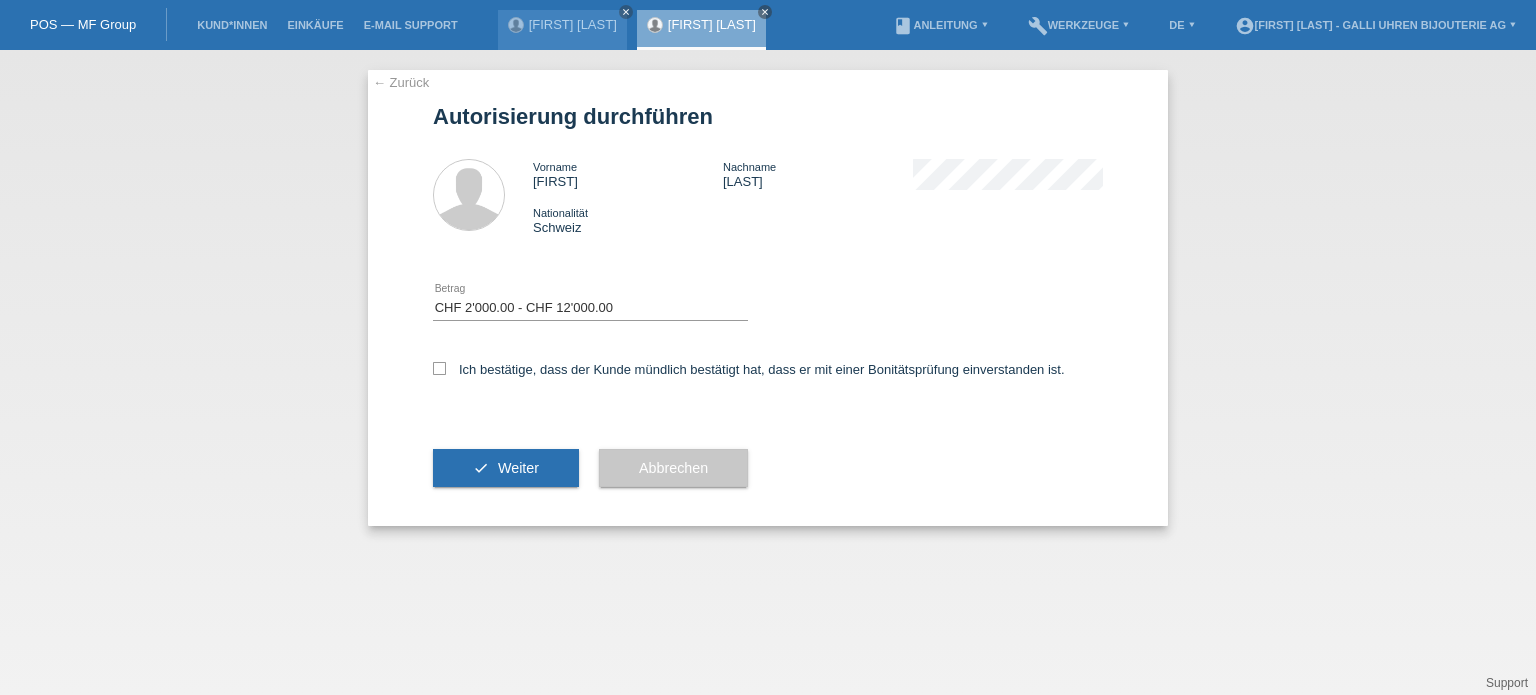 click on "← Zurück
Autorisierung durchführen
Vorname
[FIRST]
Nachname
[LAST]
Nationalität
[COUNTRY]" at bounding box center [768, 298] 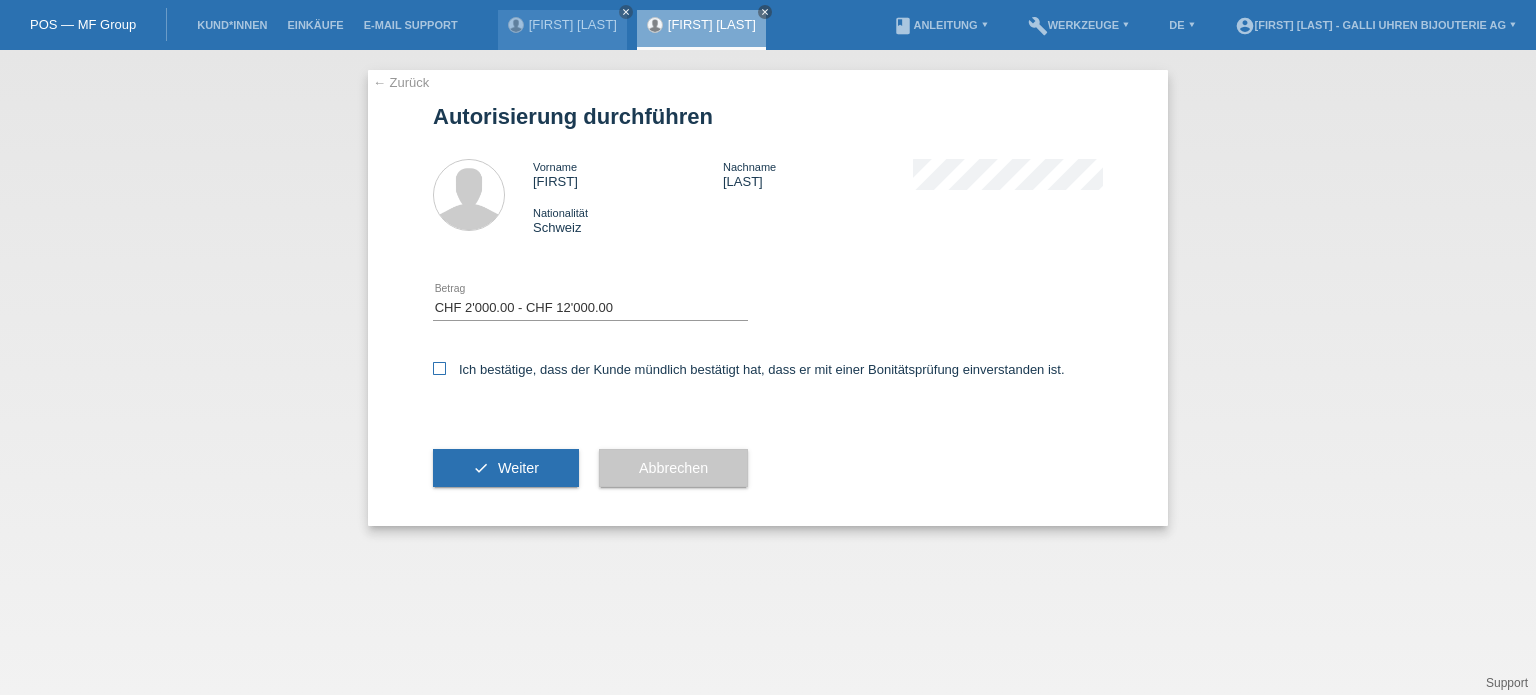 click at bounding box center (439, 368) 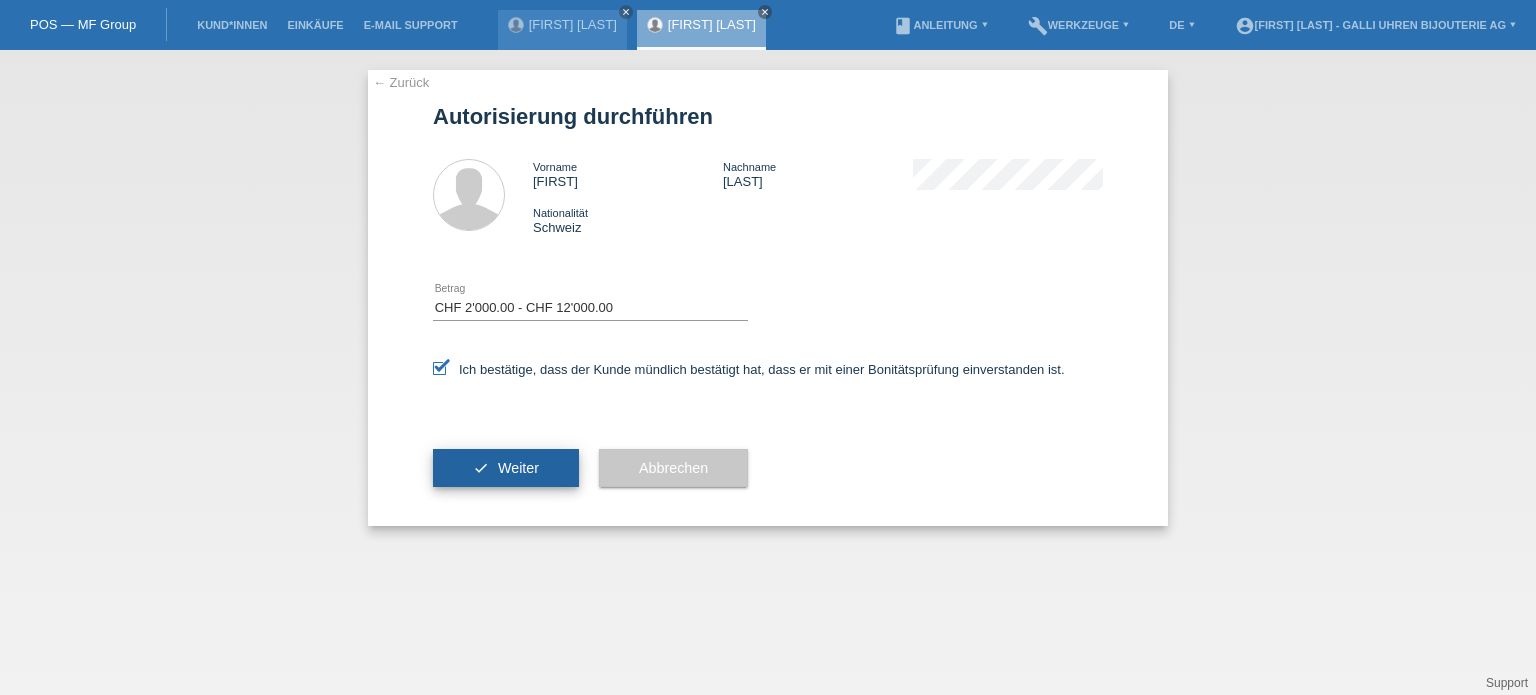 click on "check   Weiter" at bounding box center [506, 468] 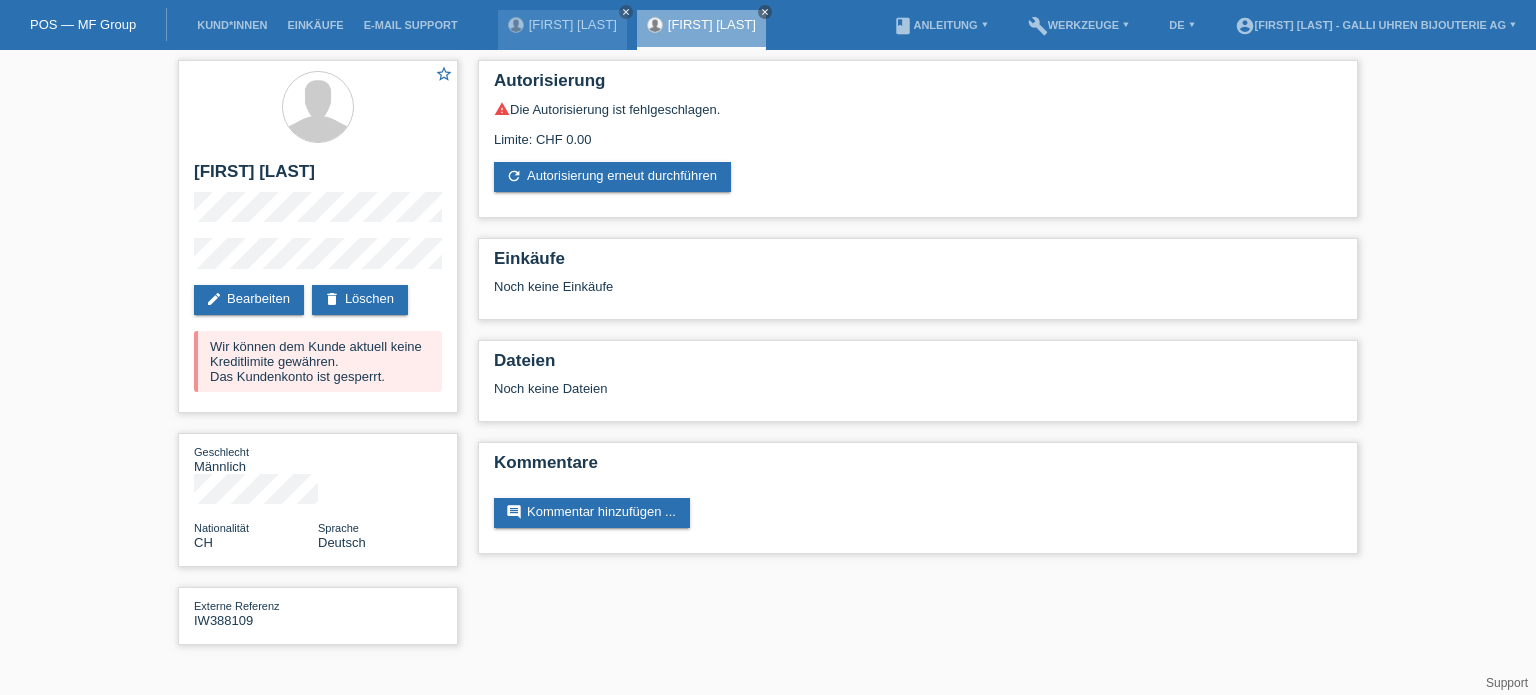 scroll, scrollTop: 0, scrollLeft: 0, axis: both 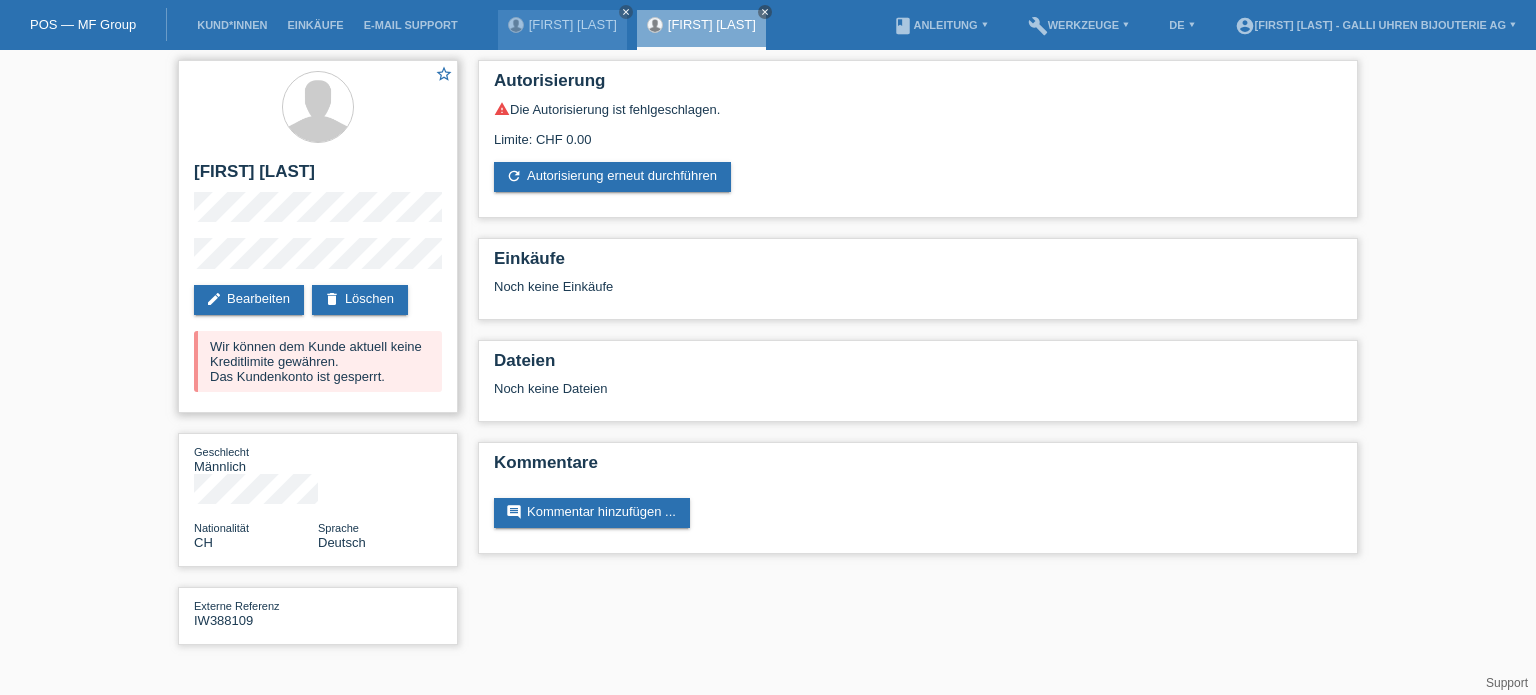 drag, startPoint x: 291, startPoint y: 365, endPoint x: 259, endPoint y: 365, distance: 32 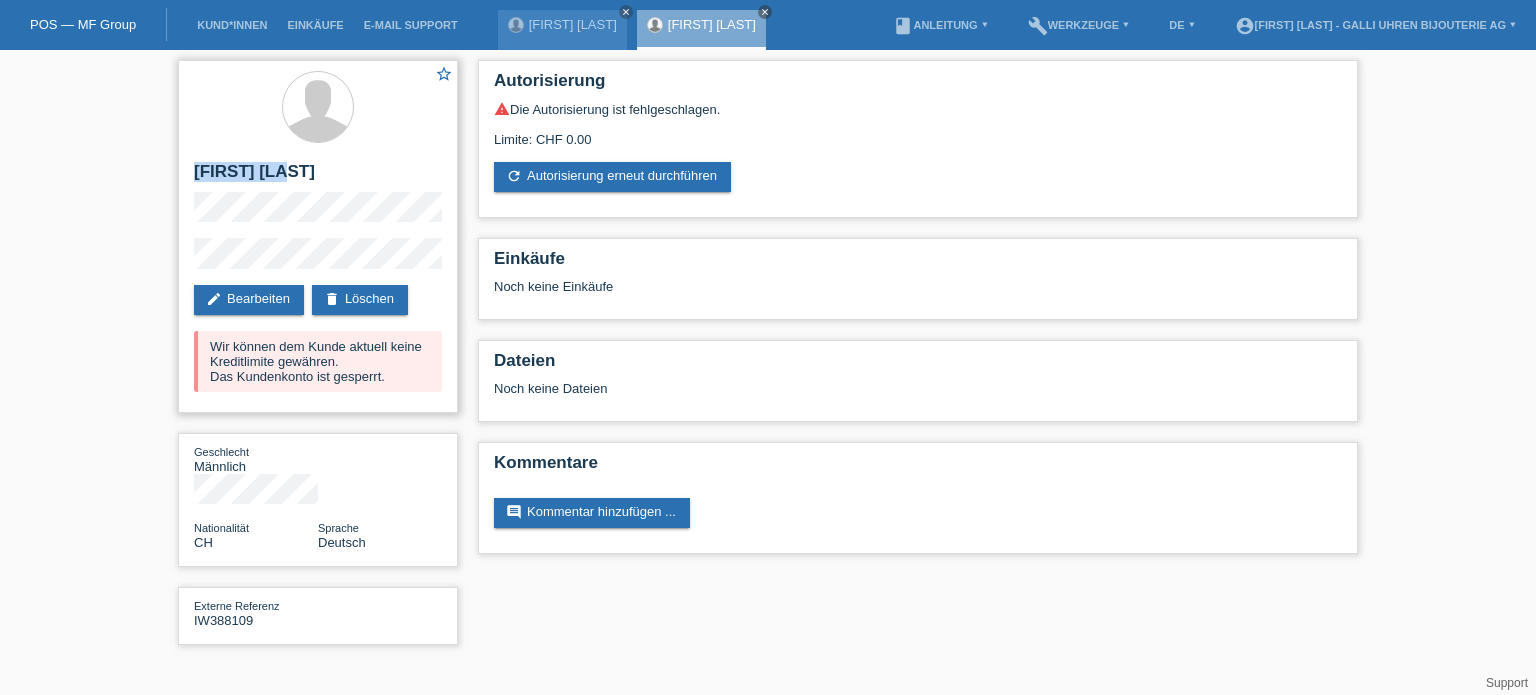 drag, startPoint x: 194, startPoint y: 168, endPoint x: 290, endPoint y: 167, distance: 96.00521 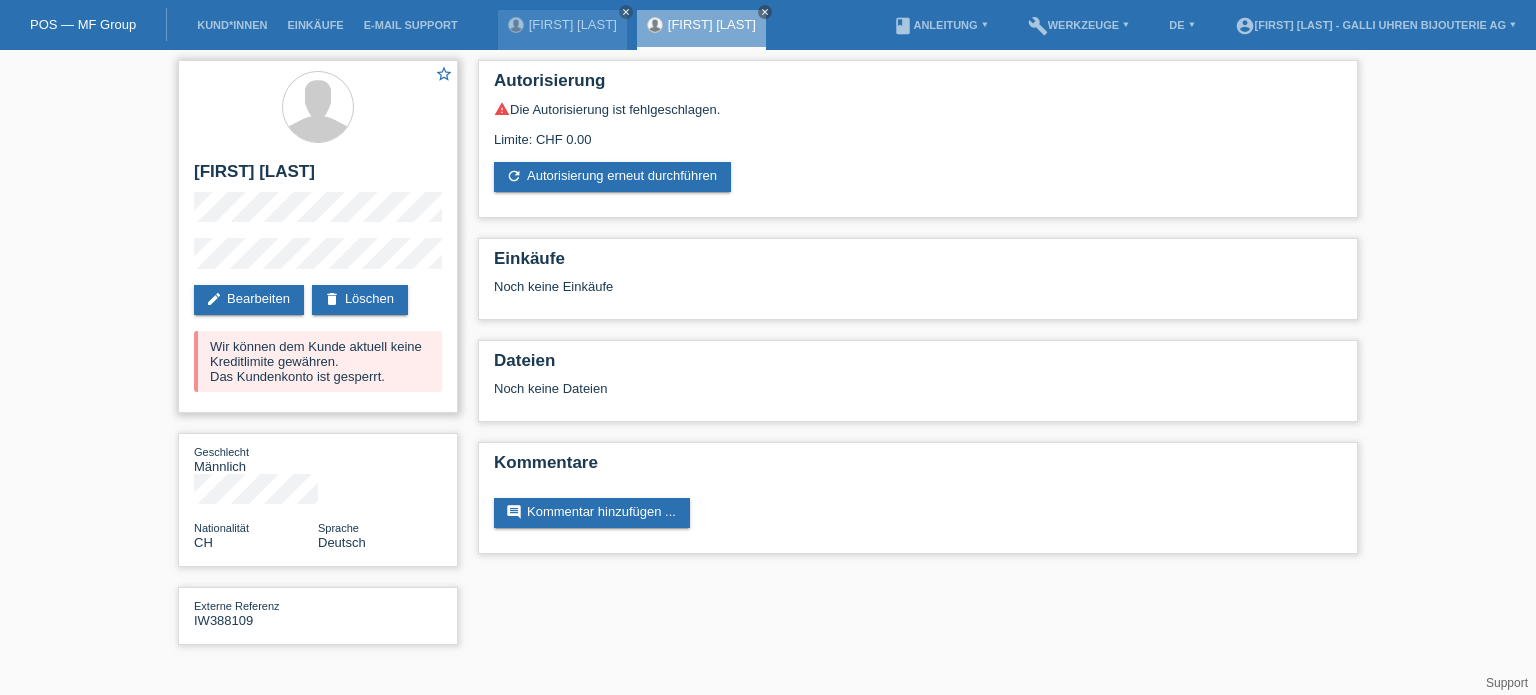 drag, startPoint x: 192, startPoint y: 170, endPoint x: 318, endPoint y: 179, distance: 126.32102 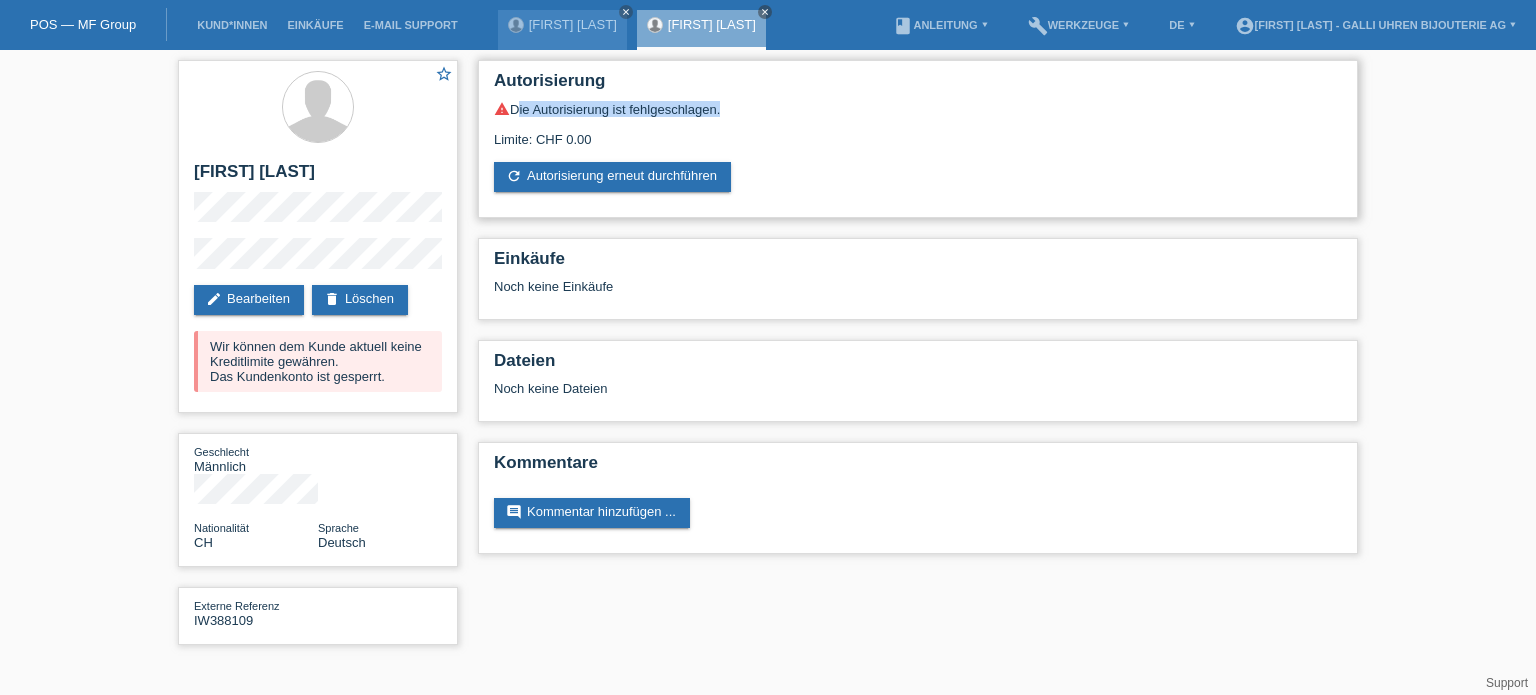 drag, startPoint x: 514, startPoint y: 109, endPoint x: 716, endPoint y: 115, distance: 202.0891 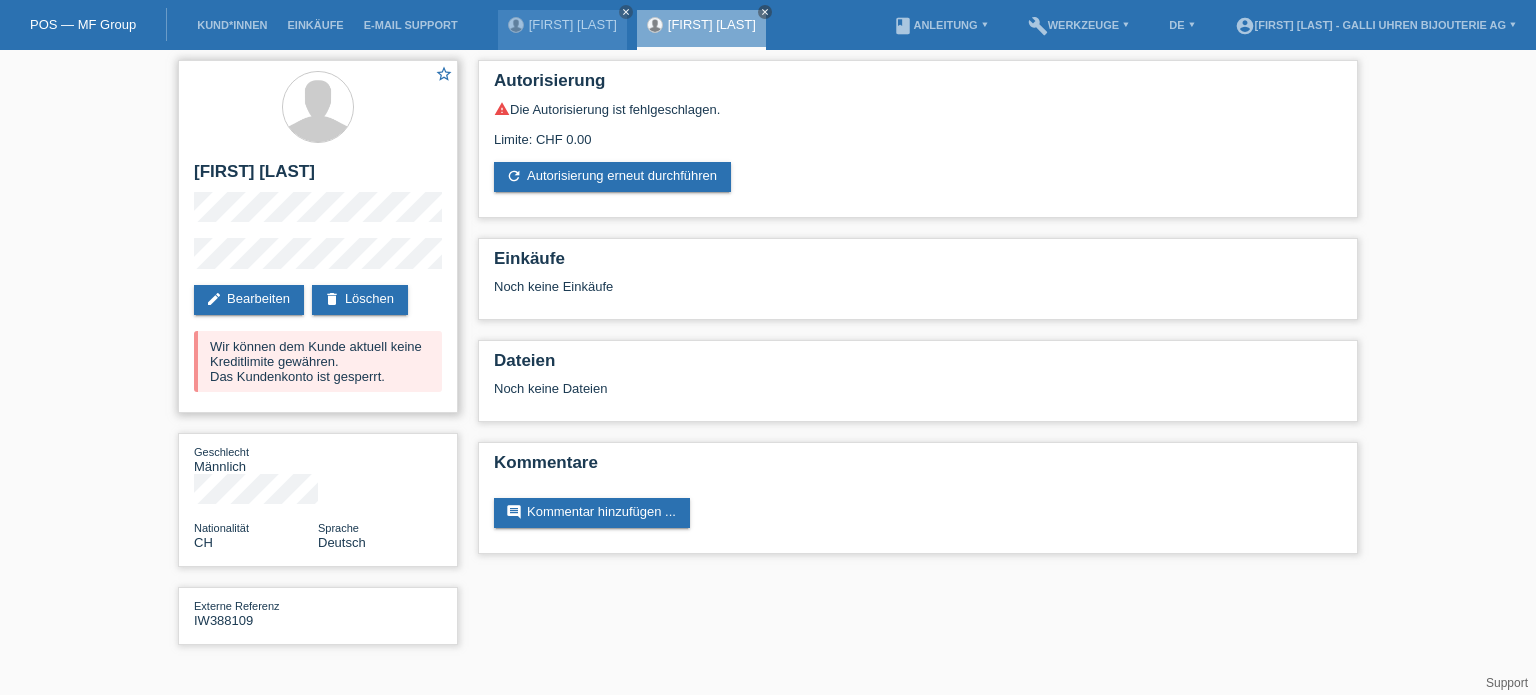 click on "Wir können dem Kunde aktuell keine Kreditlimite gewähren. Das Kundenkonto ist gesperrt." at bounding box center (318, 361) 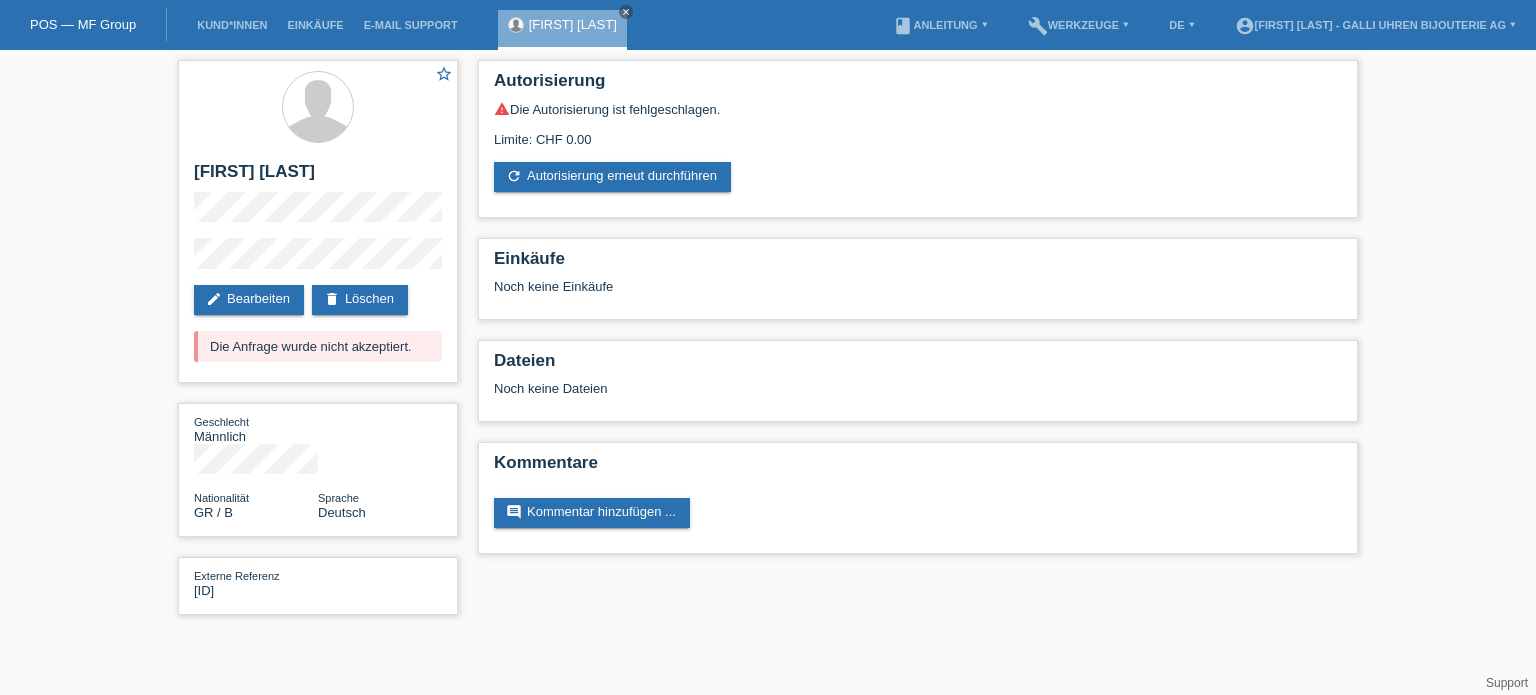 scroll, scrollTop: 0, scrollLeft: 0, axis: both 